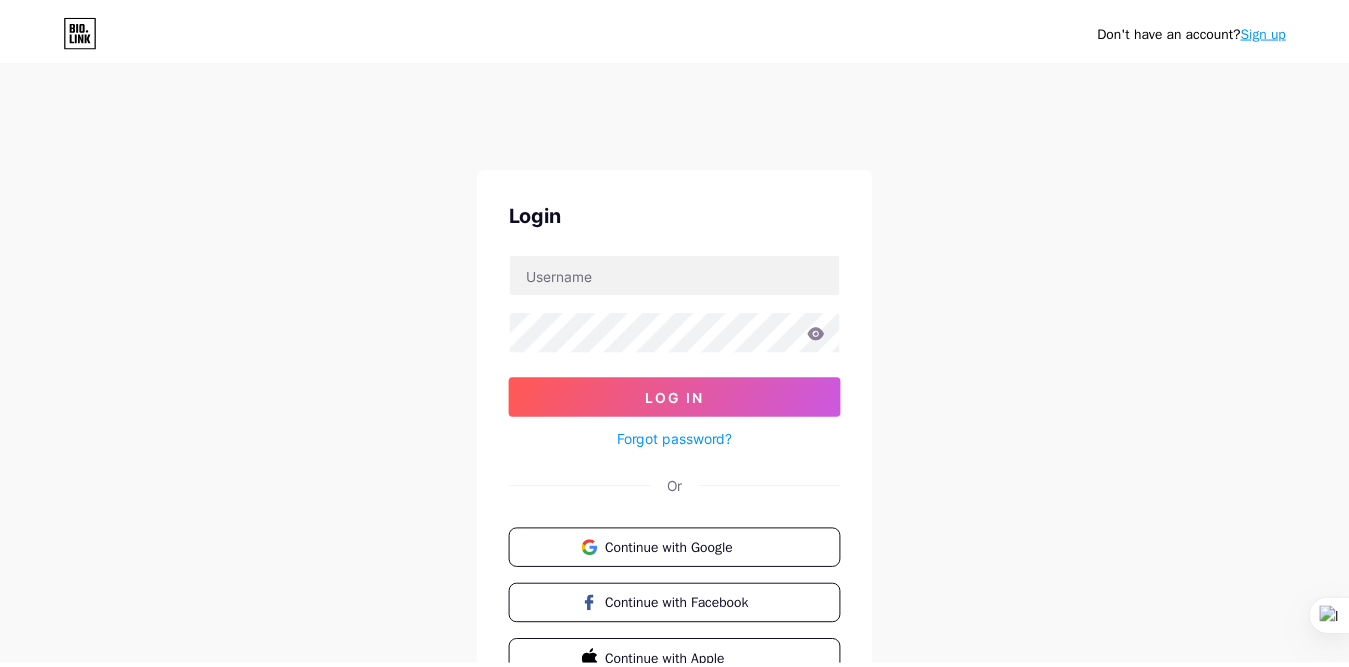 scroll, scrollTop: 0, scrollLeft: 0, axis: both 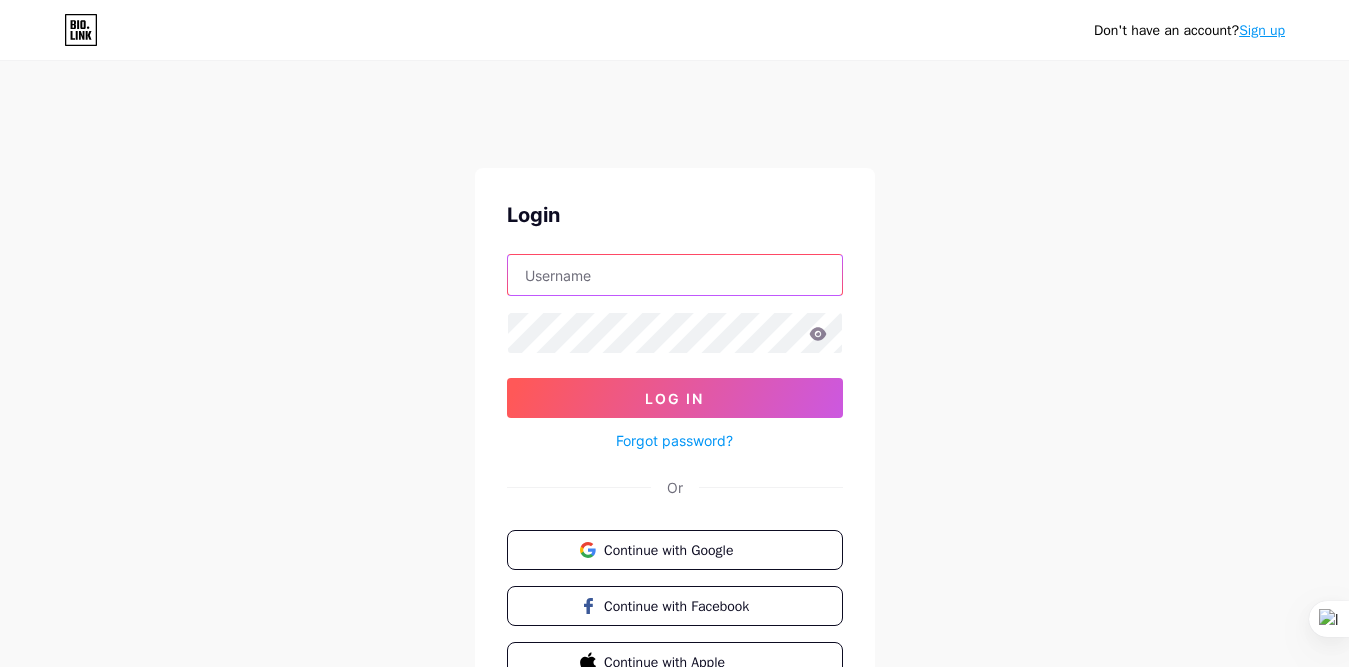 click at bounding box center [675, 275] 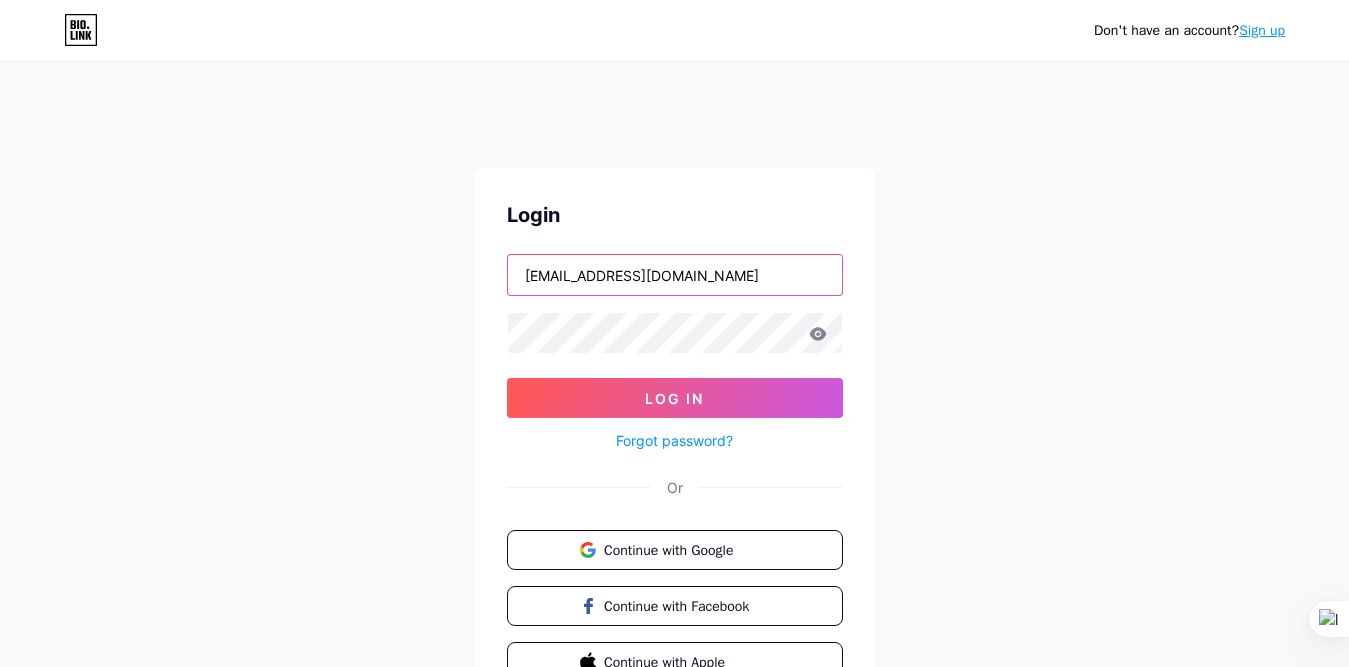 type on "[EMAIL_ADDRESS][DOMAIN_NAME]" 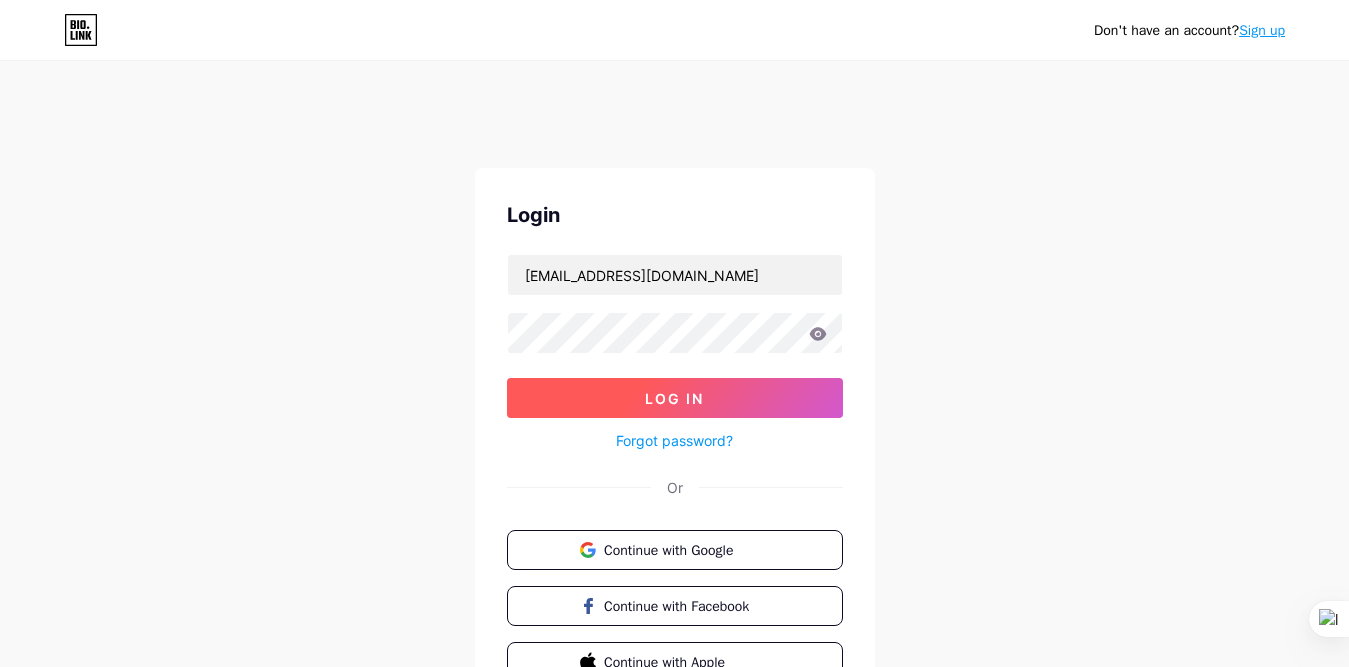 click on "Log In" at bounding box center (674, 398) 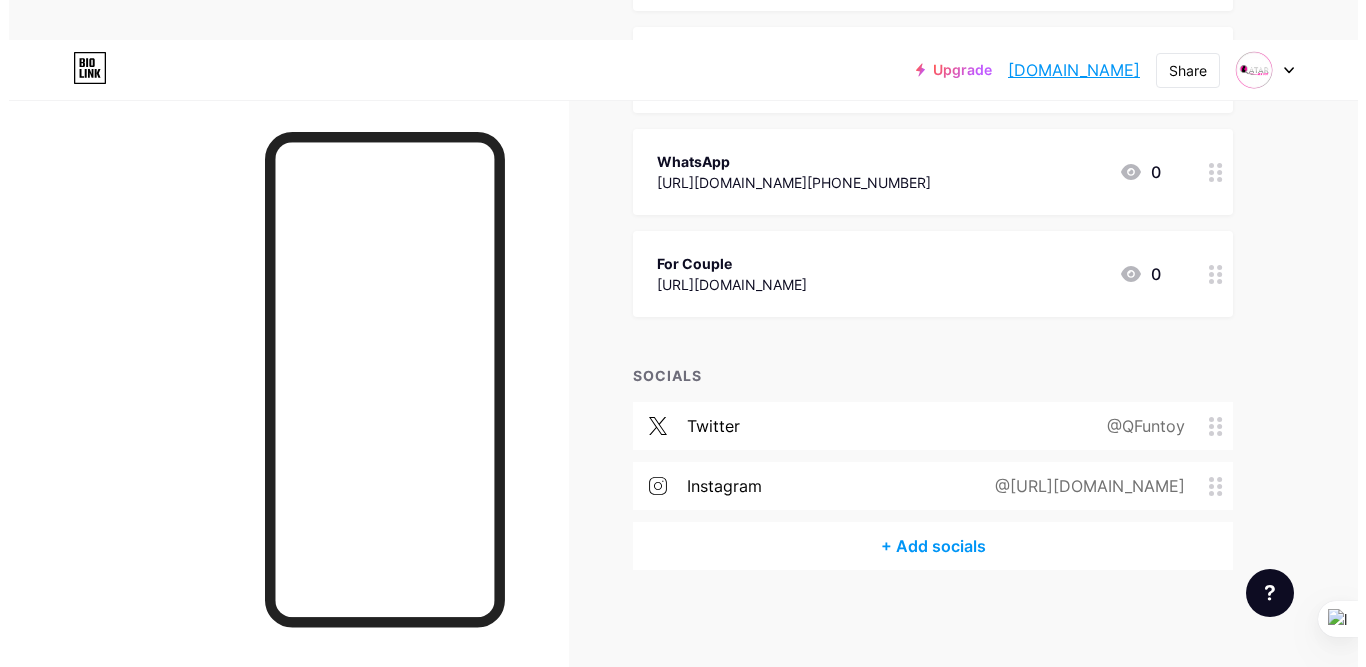scroll, scrollTop: 534, scrollLeft: 0, axis: vertical 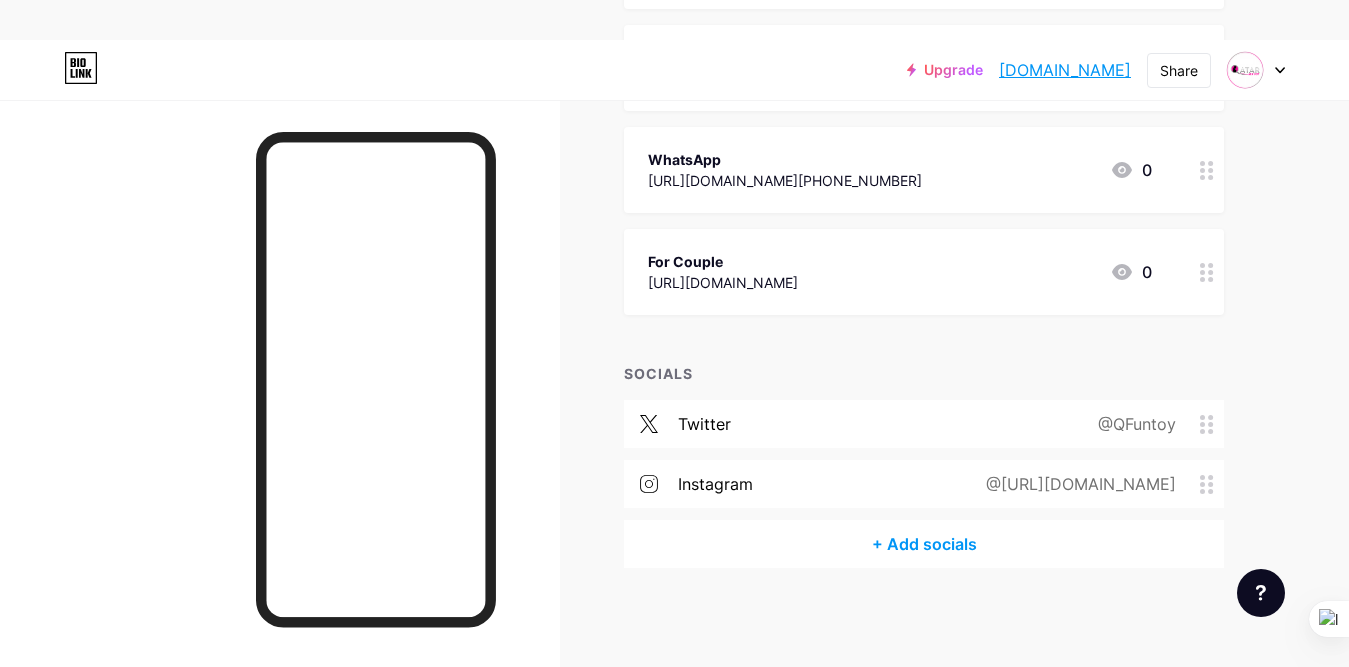 click on "+ Add socials" at bounding box center (924, 544) 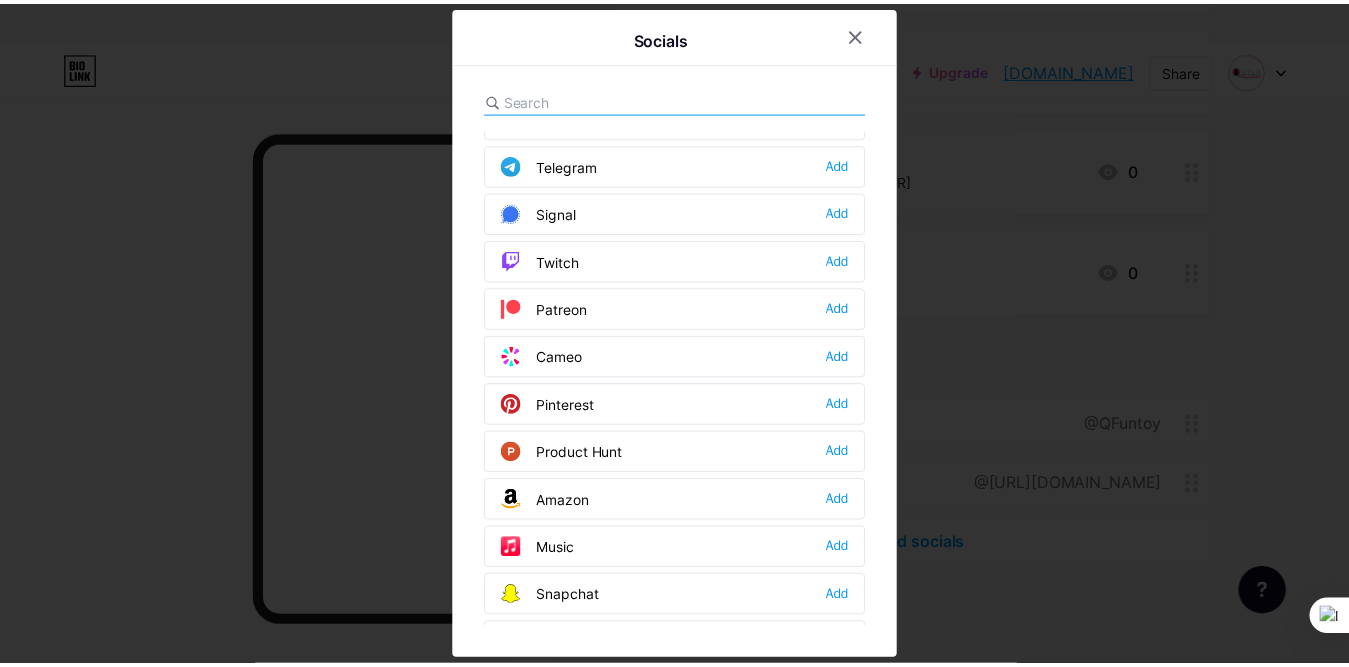 scroll, scrollTop: 1000, scrollLeft: 0, axis: vertical 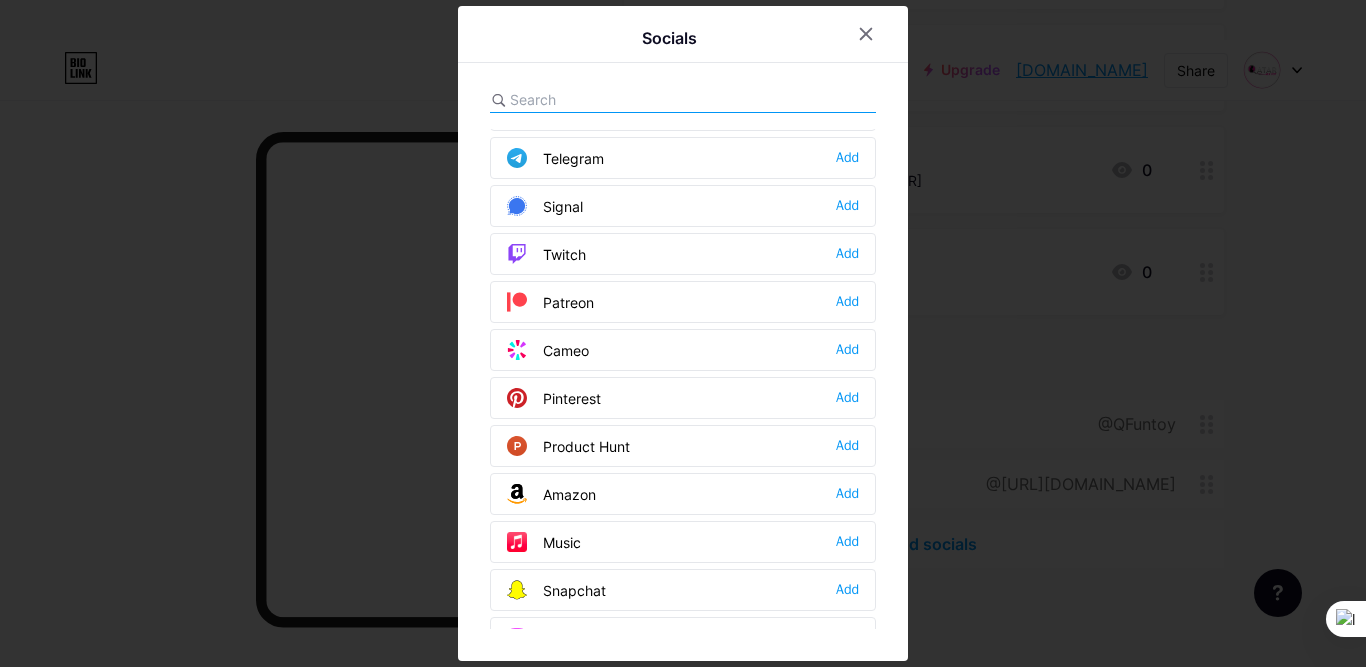click on "Pinterest" at bounding box center (554, 398) 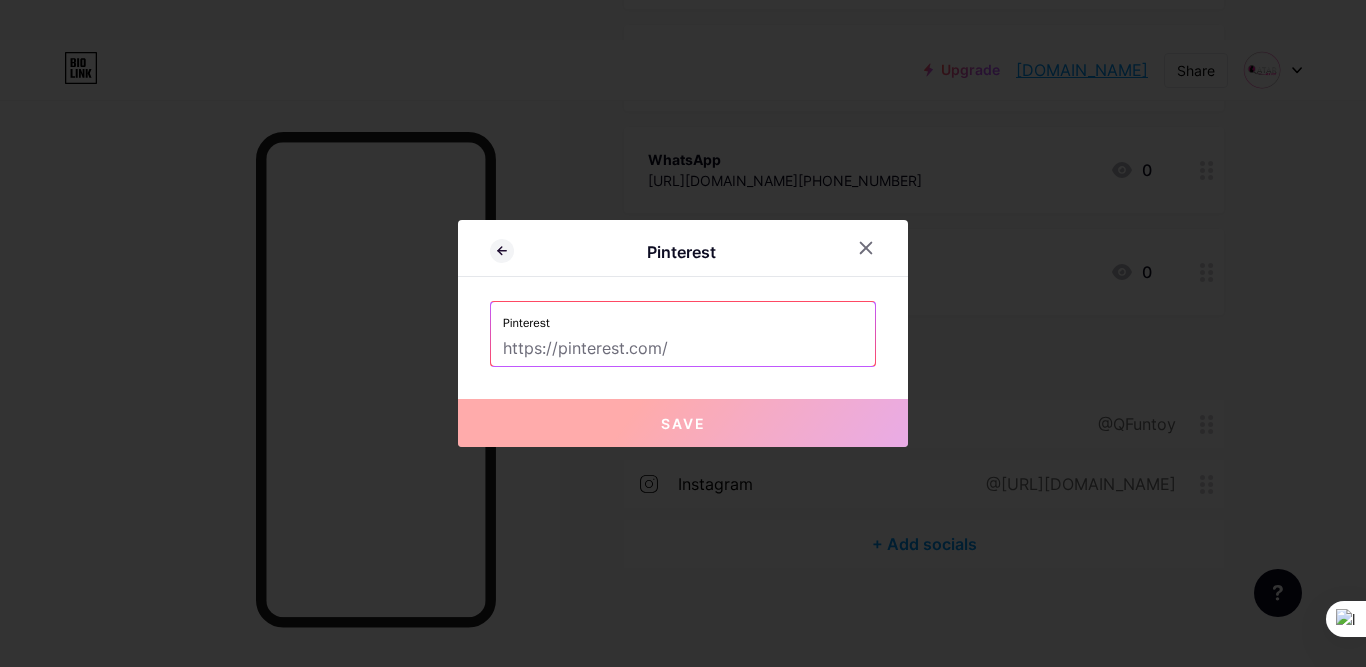 click at bounding box center [683, 349] 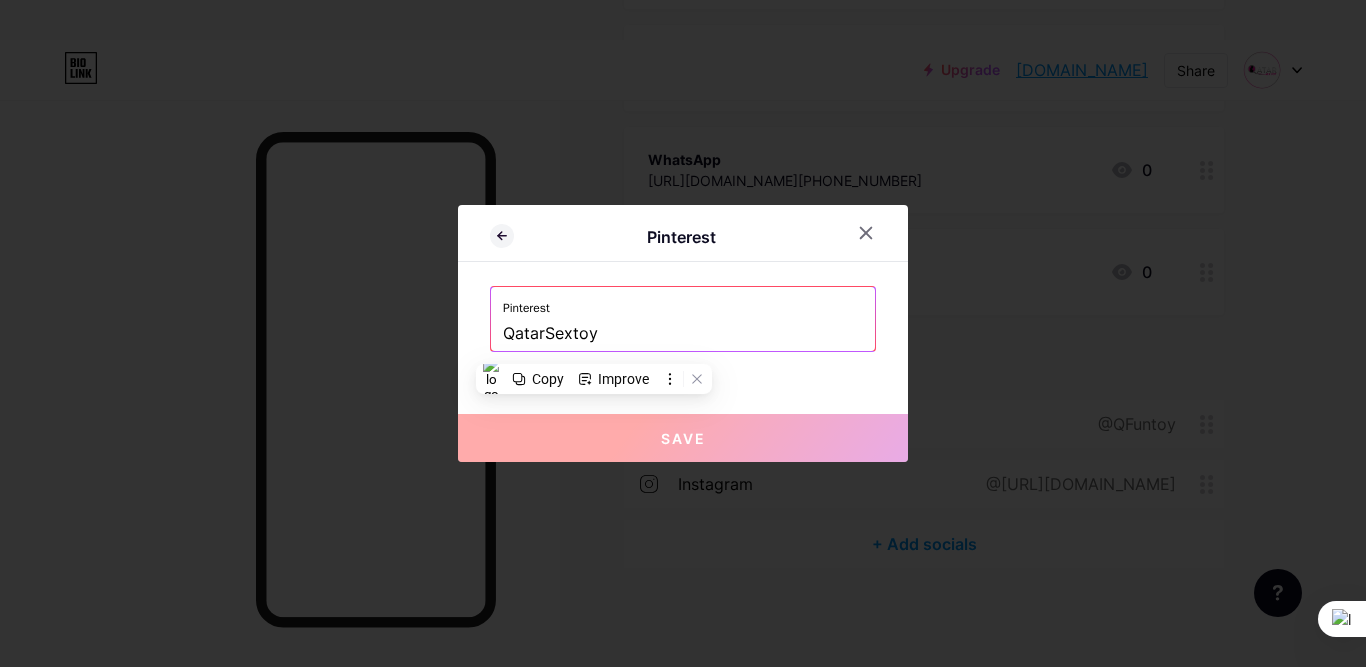 paste on "[URL][DOMAIN_NAME]" 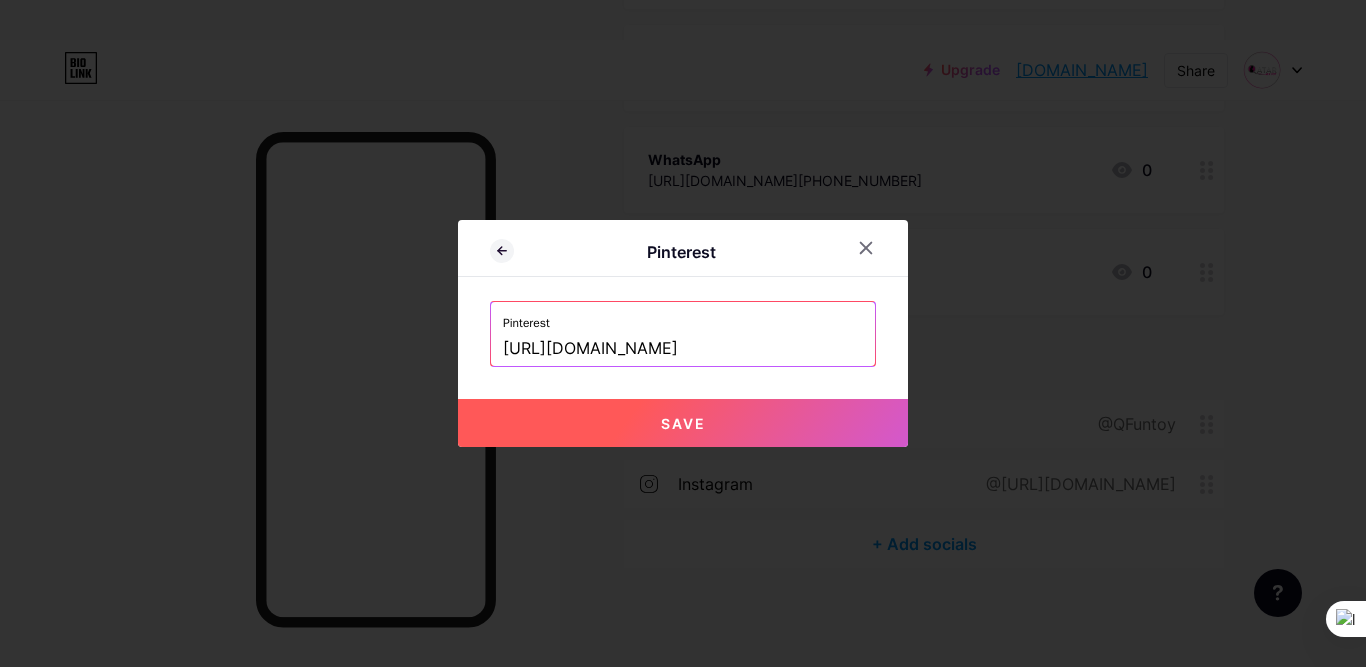 type on "[URL][DOMAIN_NAME]" 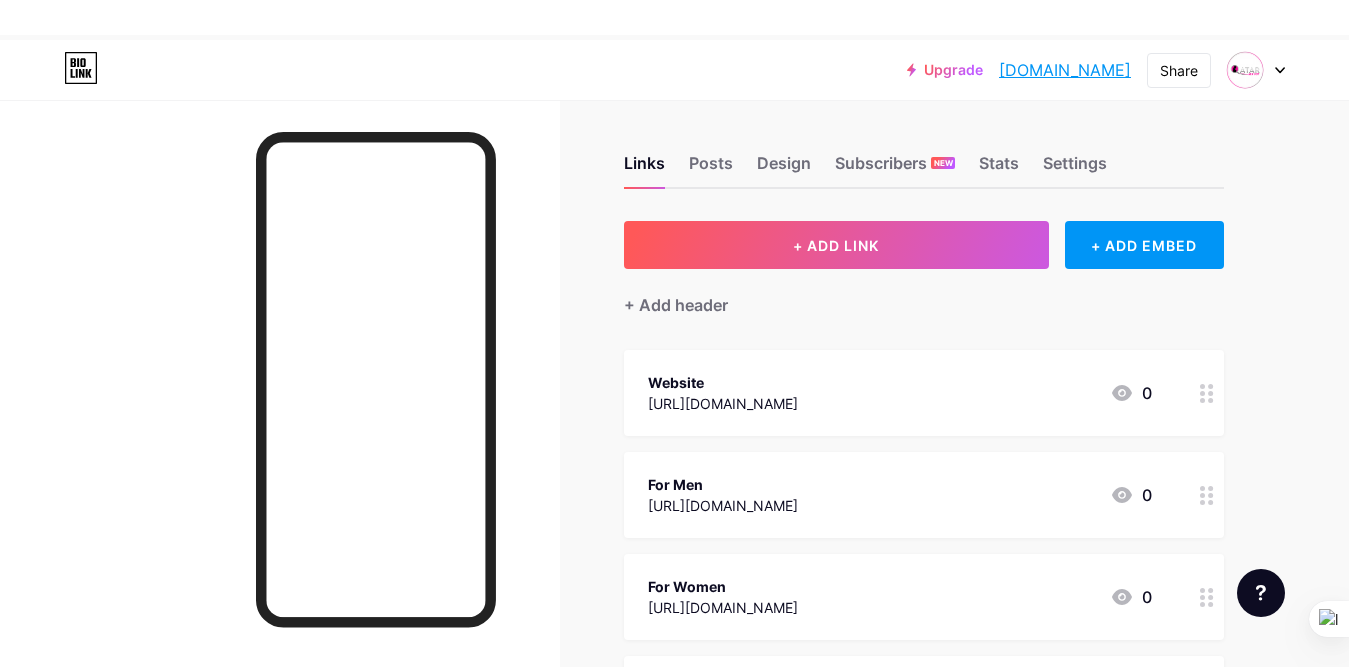 scroll, scrollTop: 0, scrollLeft: 0, axis: both 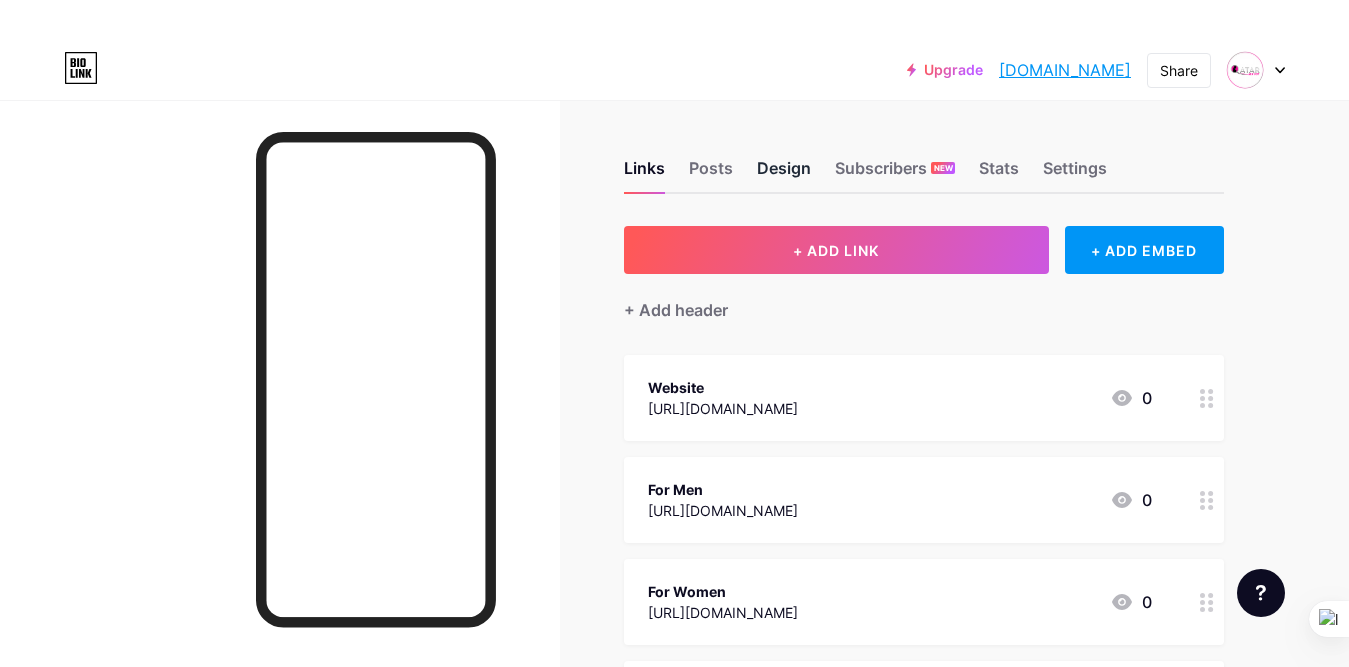 click on "Design" at bounding box center [784, 174] 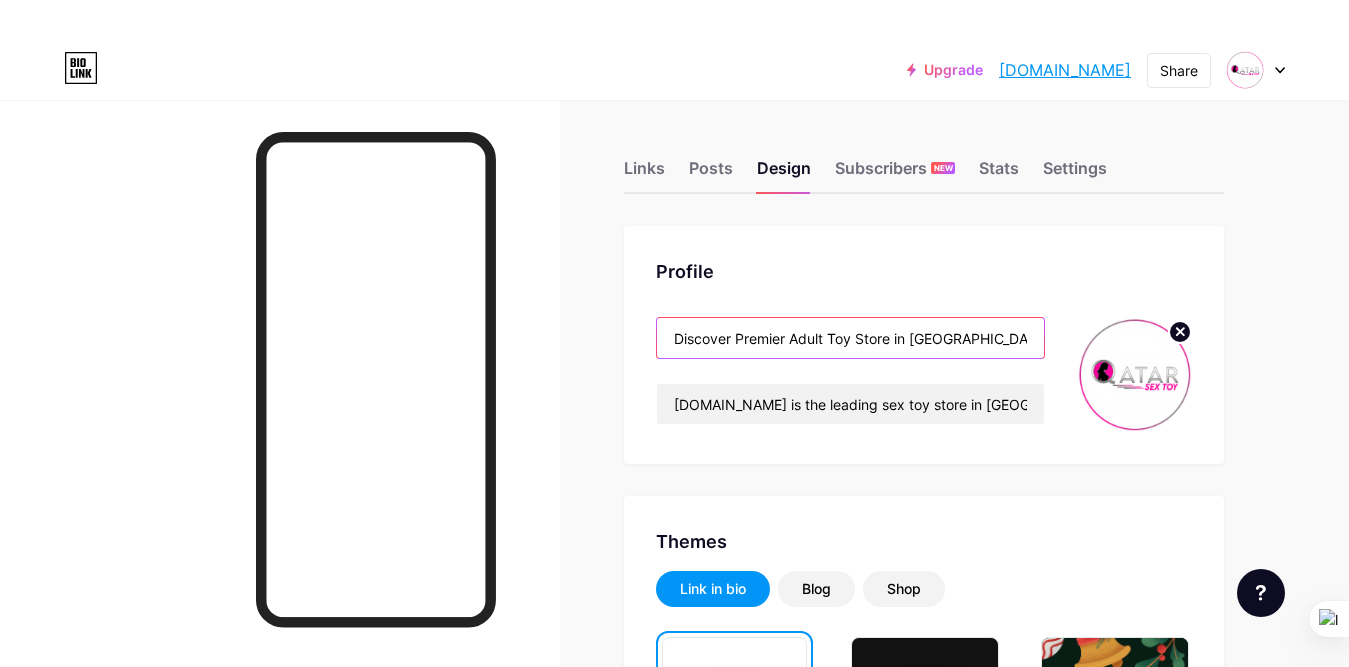drag, startPoint x: 824, startPoint y: 340, endPoint x: 793, endPoint y: 338, distance: 31.06445 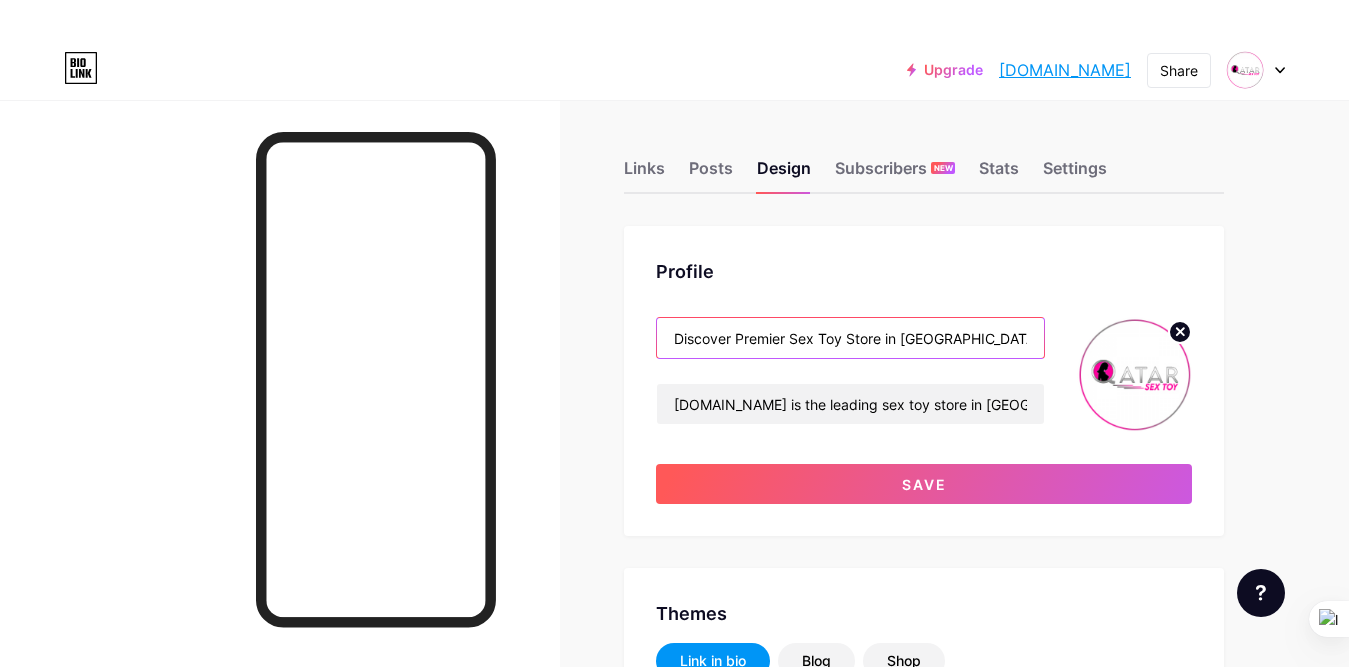 click on "Discover Premier Sex Toy Store in [GEOGRAPHIC_DATA] - [DOMAIN_NAME]" at bounding box center (850, 338) 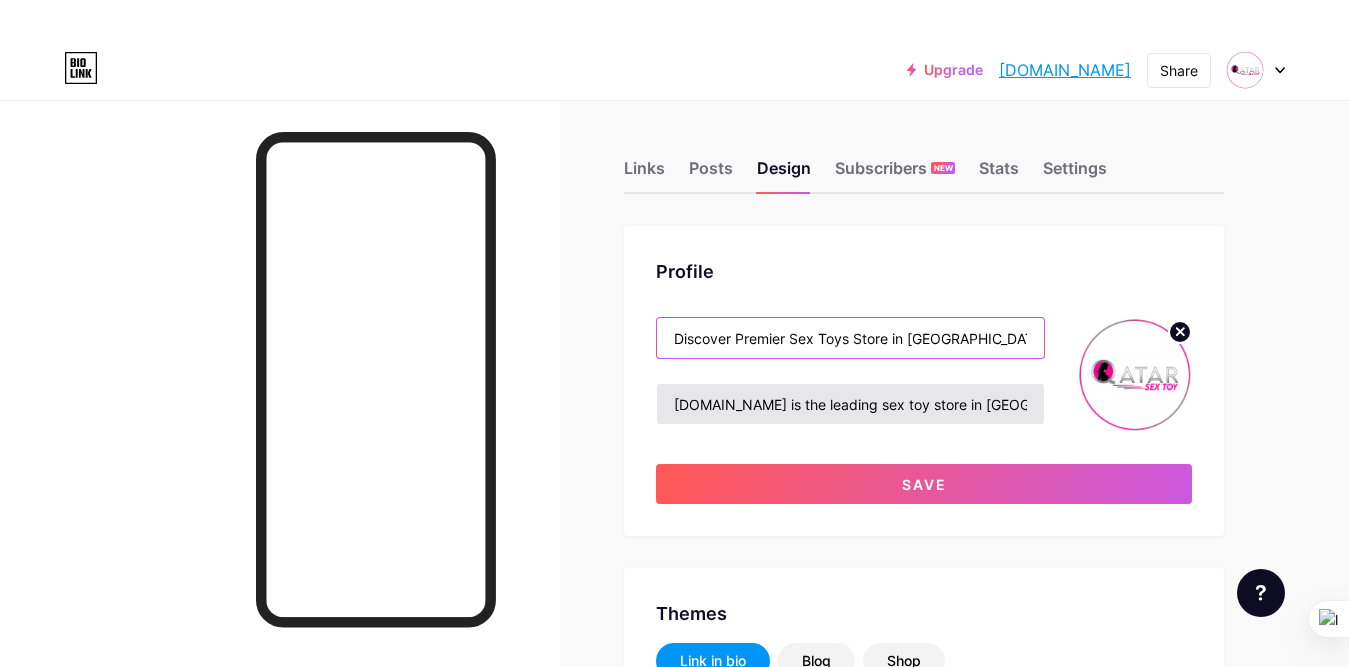 type on "Discover Premier Sex Toys Store in [GEOGRAPHIC_DATA] - [DOMAIN_NAME]" 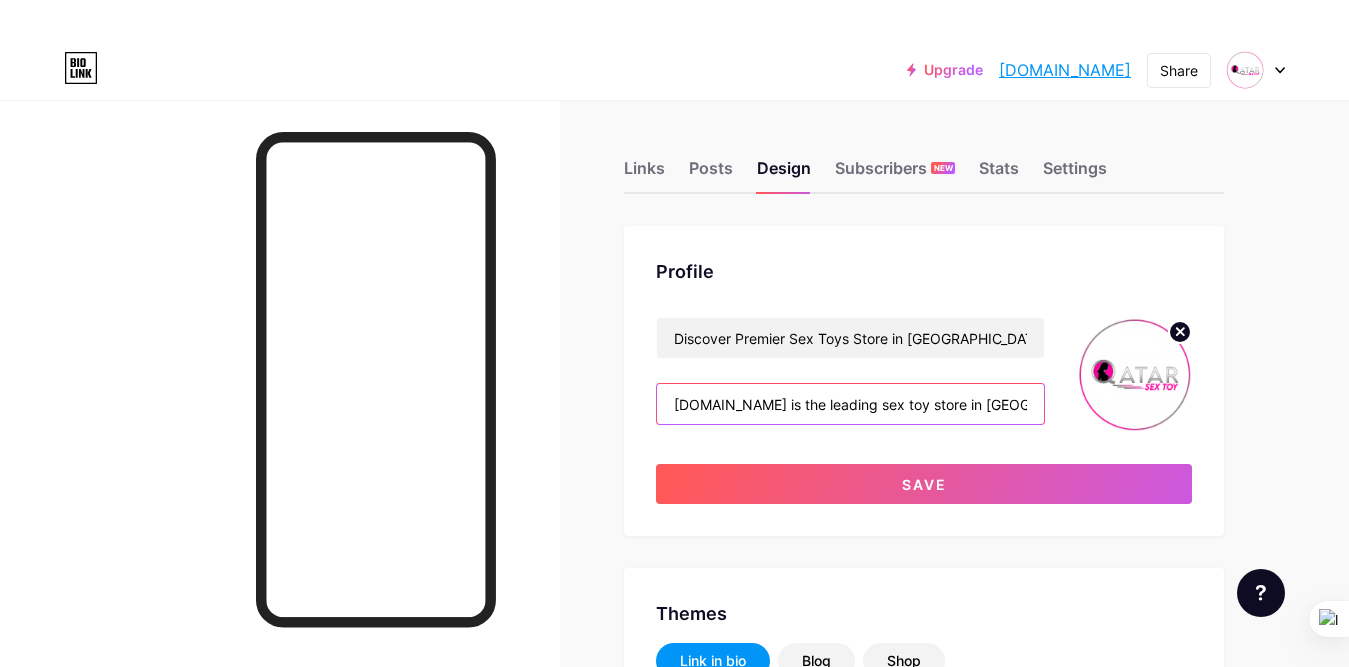 click on "[DOMAIN_NAME] is the leading sex toy store in [GEOGRAPHIC_DATA], offering a diverse range of adult toys for men, women, and couples. Enjoy a 15% discount with fast delivery in just 3-4 days. For inquiries, reach us on WhatsApp at [PHONE_NUMBER]. Explore your desires [DATE]!" at bounding box center (850, 404) 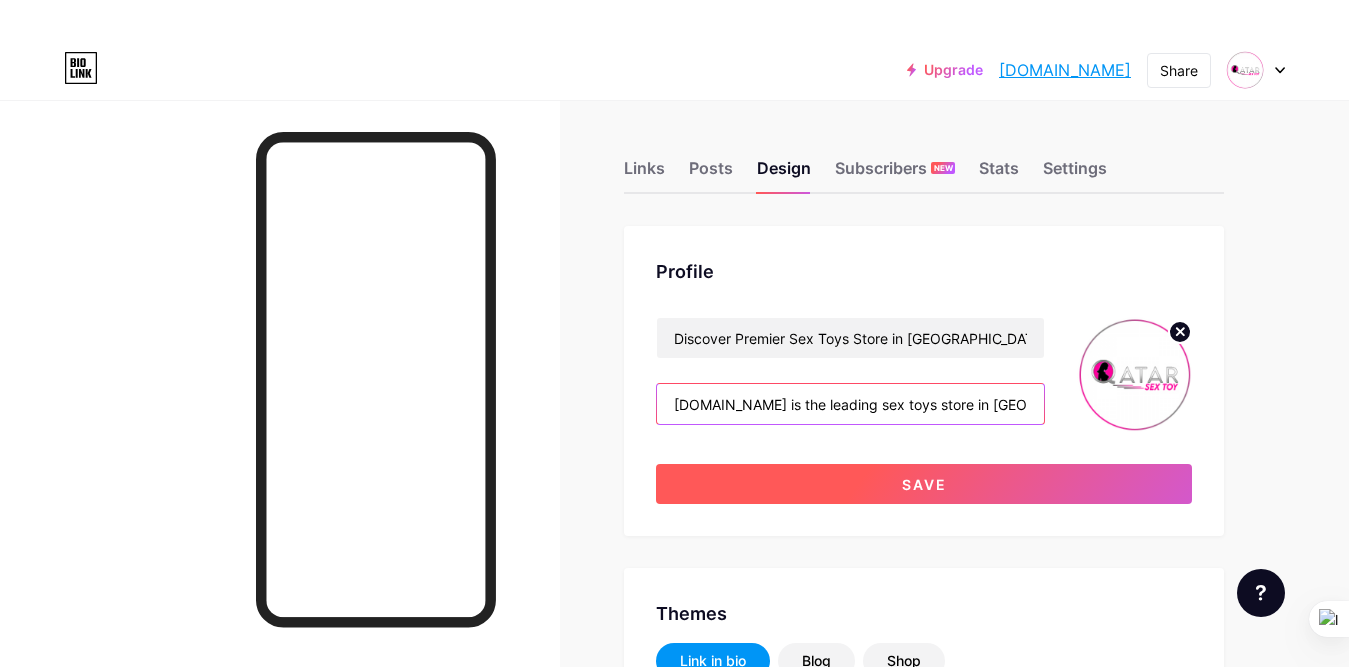 type on "[DOMAIN_NAME] is the leading sex toys store in [GEOGRAPHIC_DATA], offering a diverse range of adult toys for men, women, and couples. Enjoy a 15% discount with fast delivery in just 3-4 days. For inquiries, reach us on WhatsApp at [PHONE_NUMBER]. Explore your desires [DATE]!" 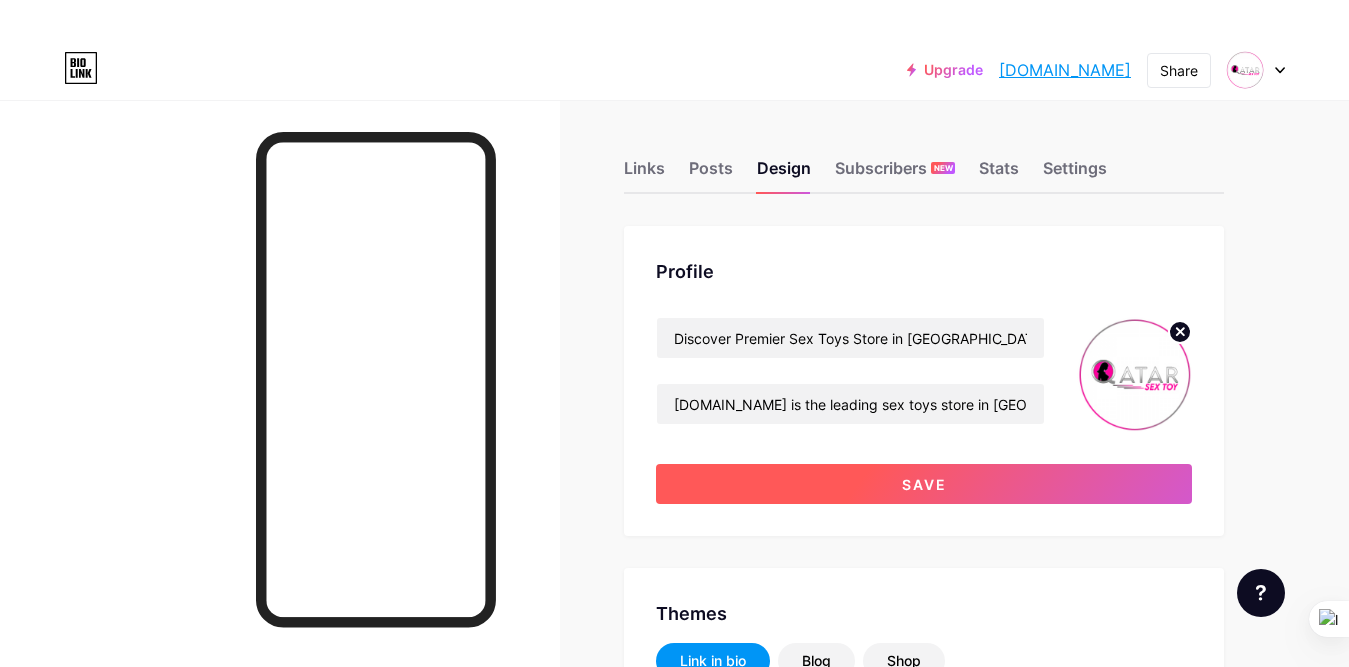 click on "Save" at bounding box center (924, 484) 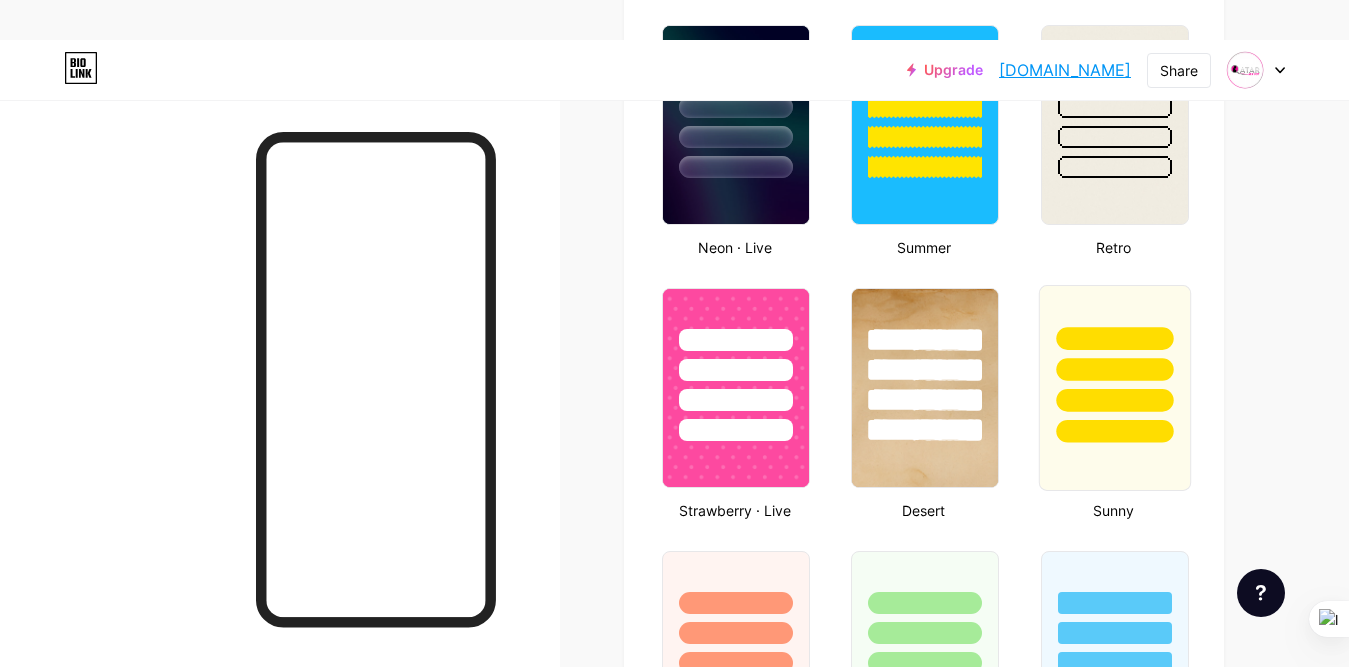 scroll, scrollTop: 1400, scrollLeft: 0, axis: vertical 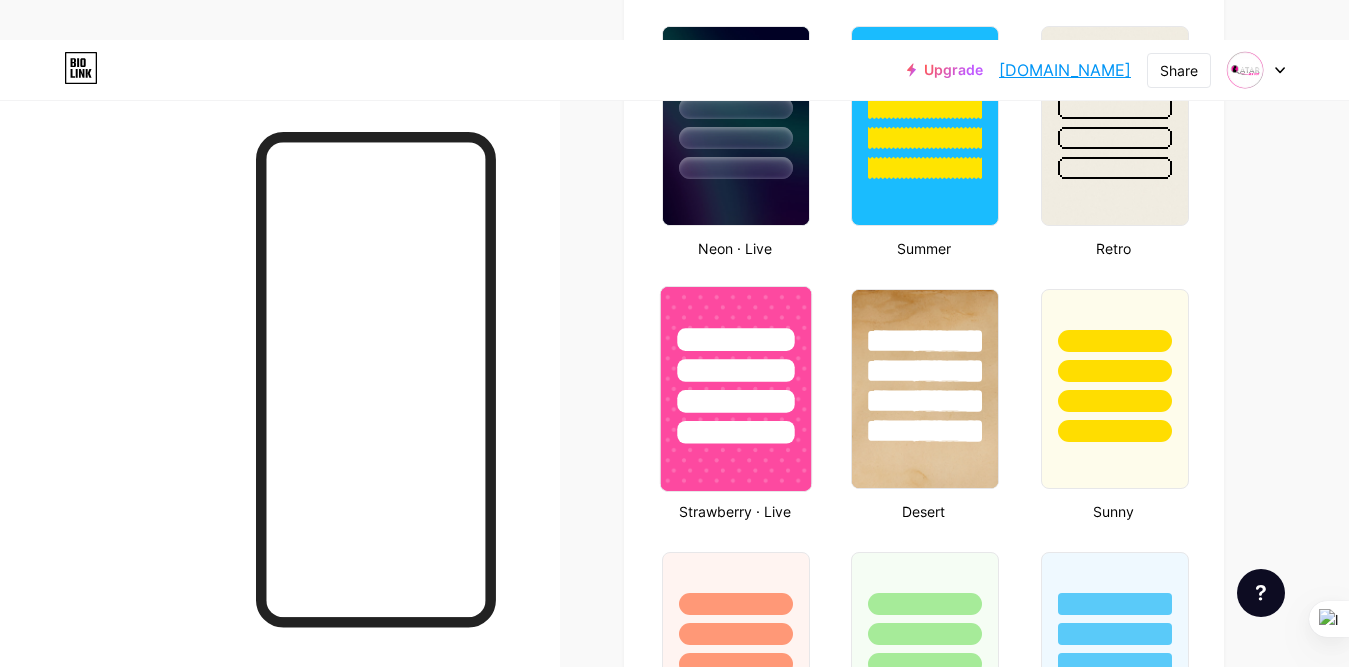 click at bounding box center (736, 389) 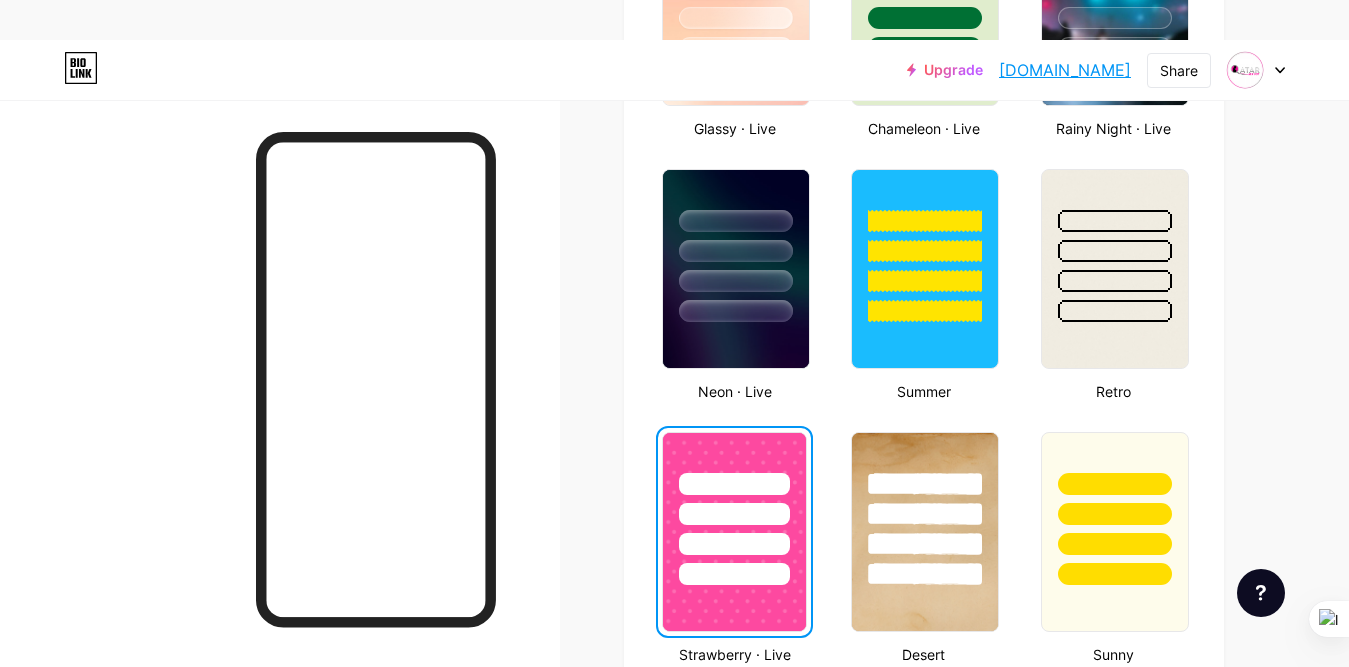 scroll, scrollTop: 1100, scrollLeft: 0, axis: vertical 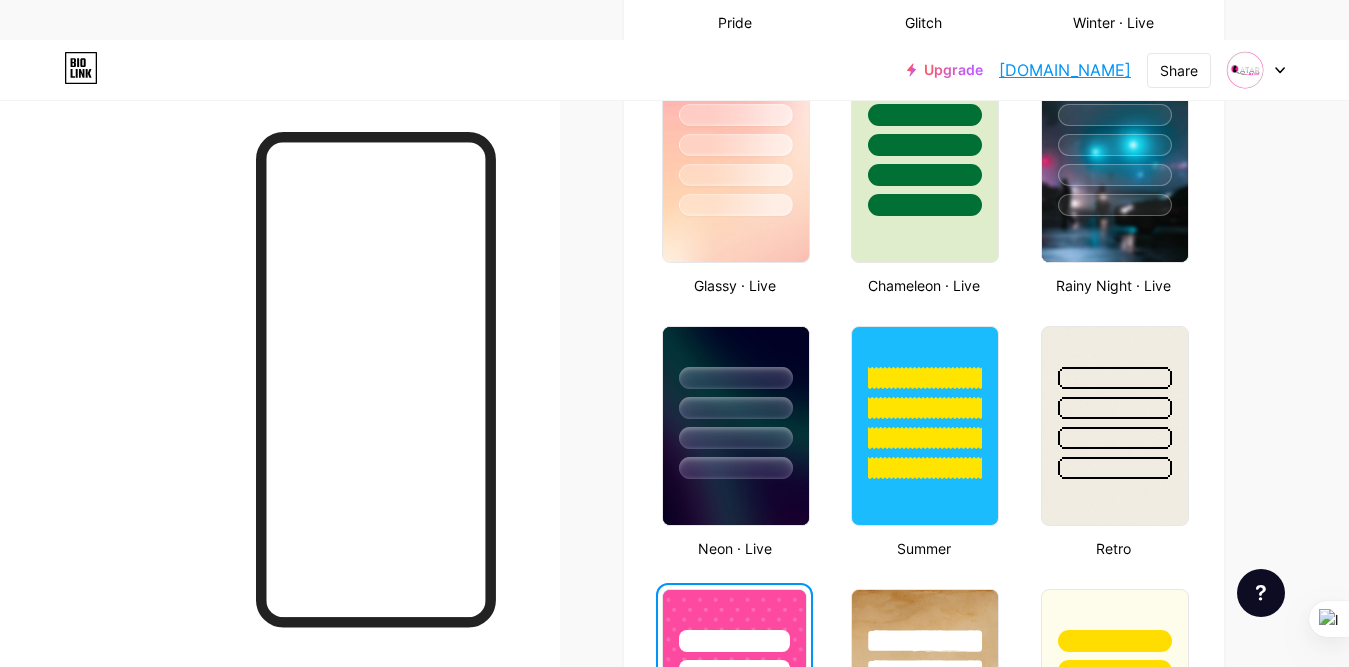 click on "[DOMAIN_NAME]" at bounding box center [1065, 70] 